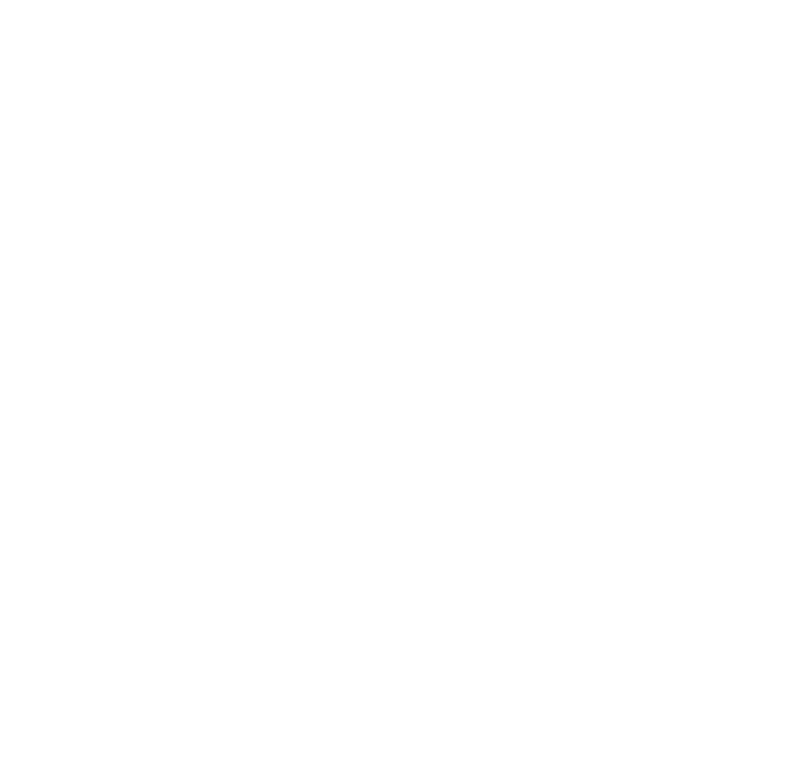 scroll, scrollTop: 0, scrollLeft: 0, axis: both 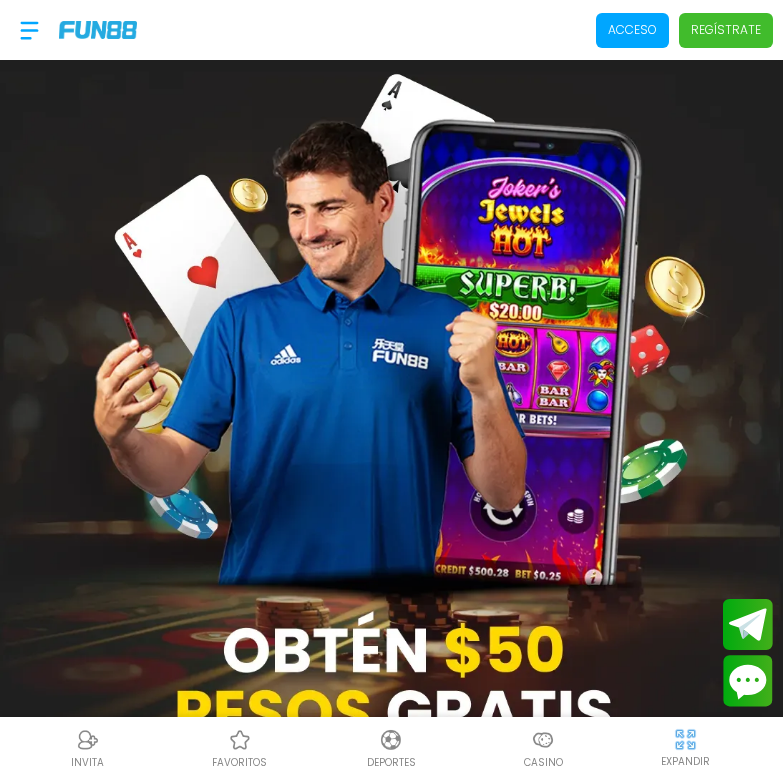 click on "Acceso" at bounding box center [632, 30] 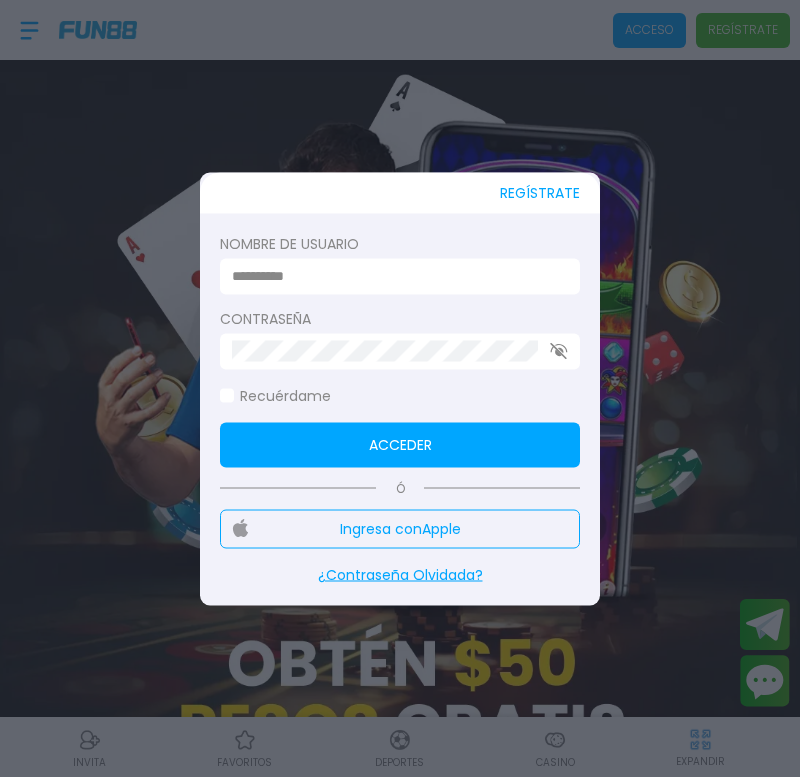 type on "*******" 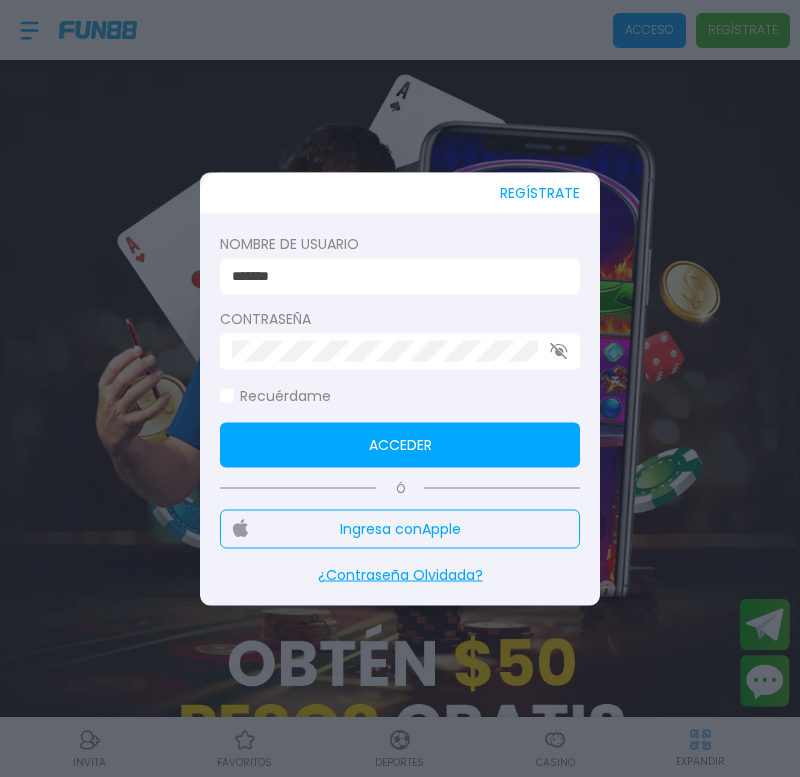 click on "Nombre de usuario ******* Contraseña Recuérdame Acceder" at bounding box center [400, 350] 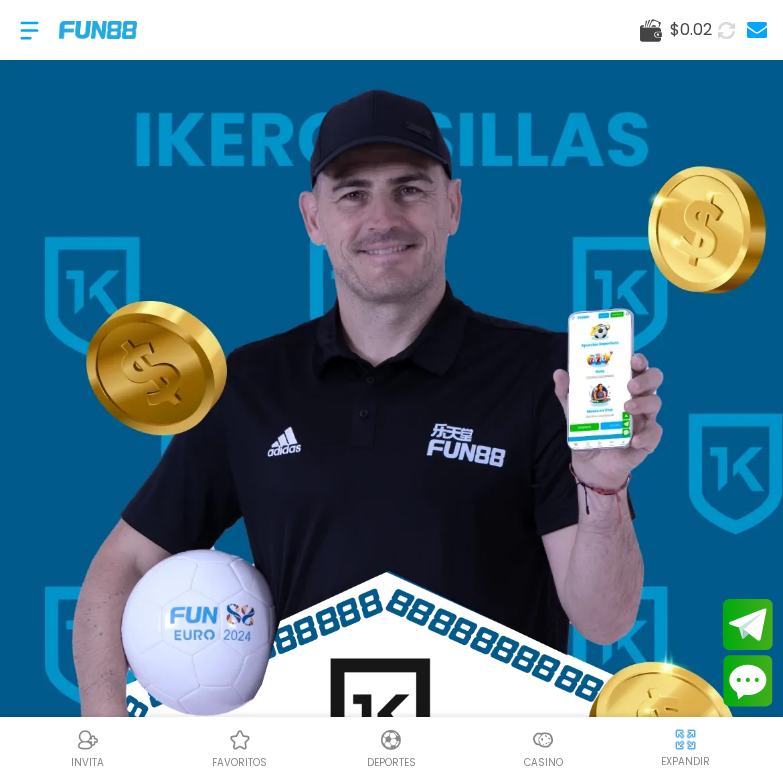 click 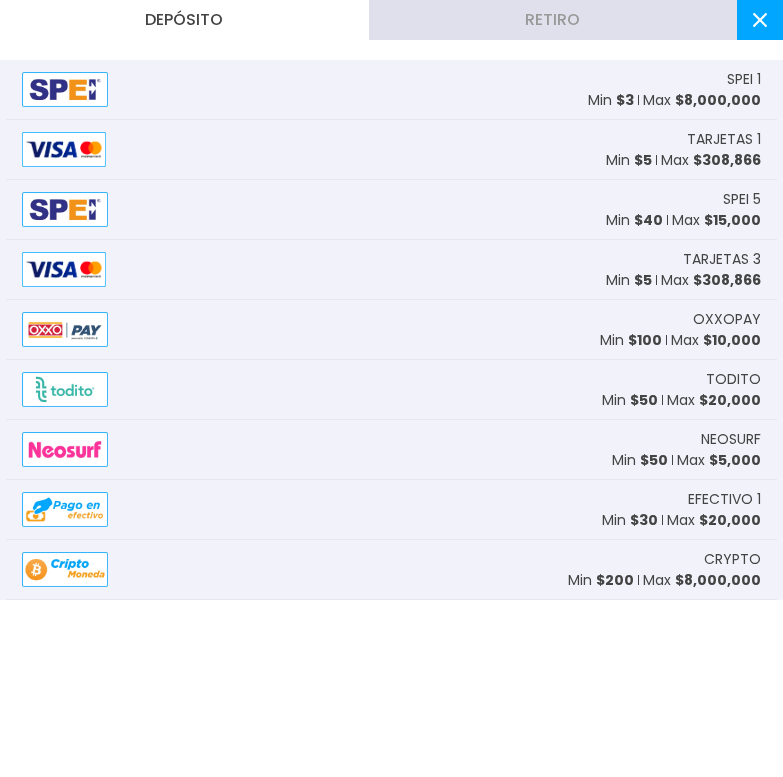 click on "TARJETAS 3 Min   $ 5 Max   $ 308,866" at bounding box center [391, 270] 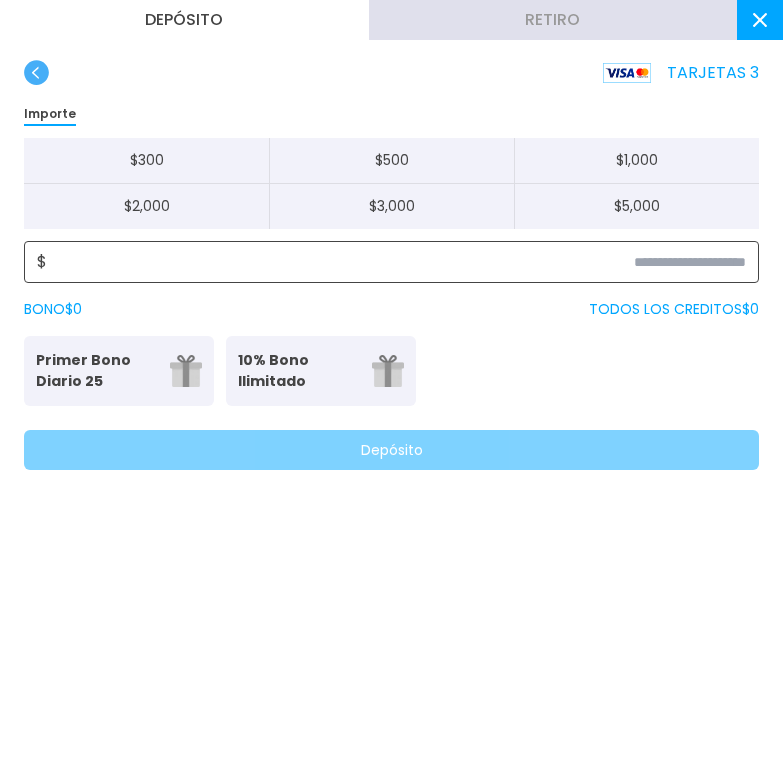 click at bounding box center (396, 262) 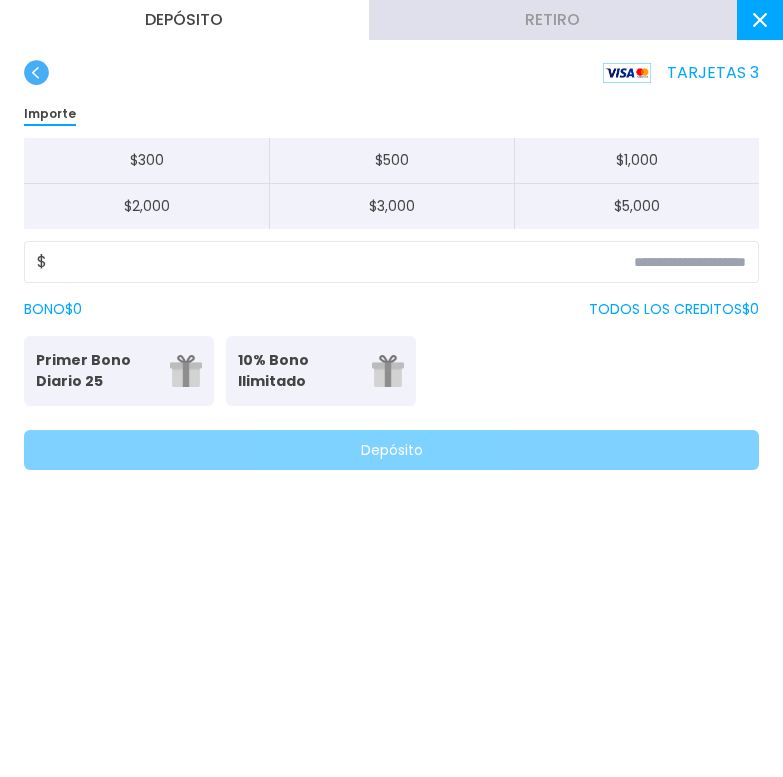 click on "$" 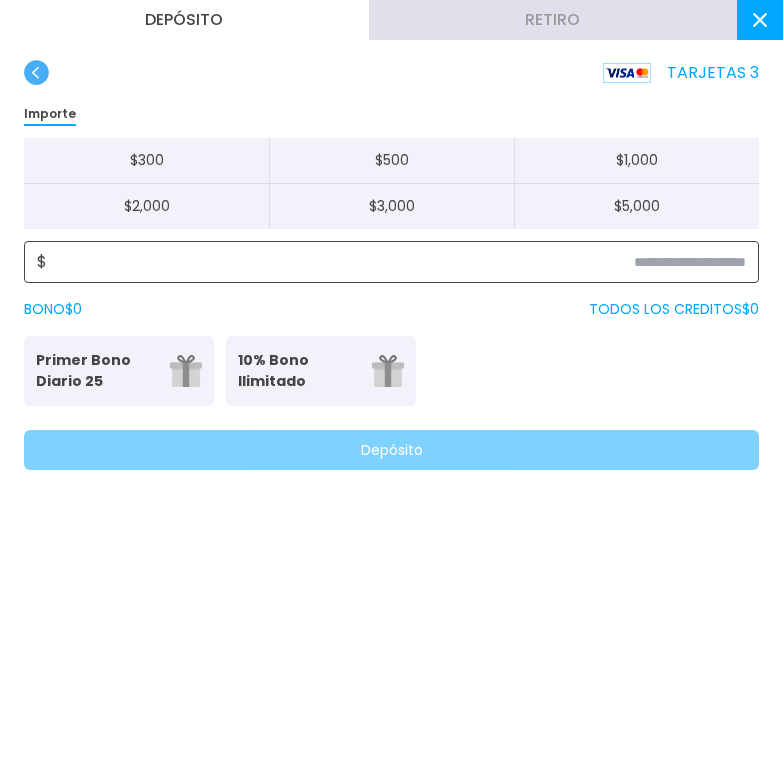 click at bounding box center [396, 262] 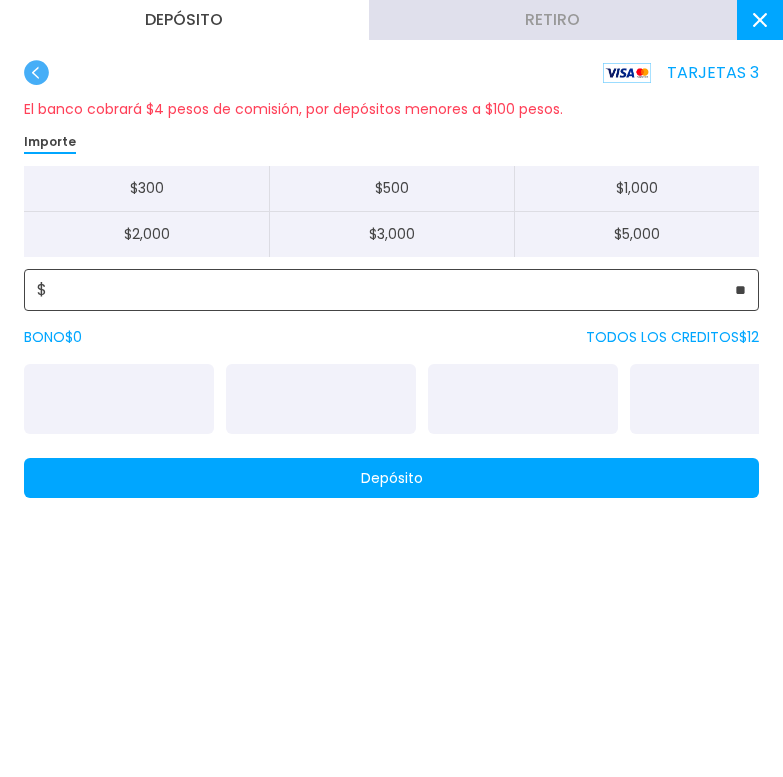 type on "**" 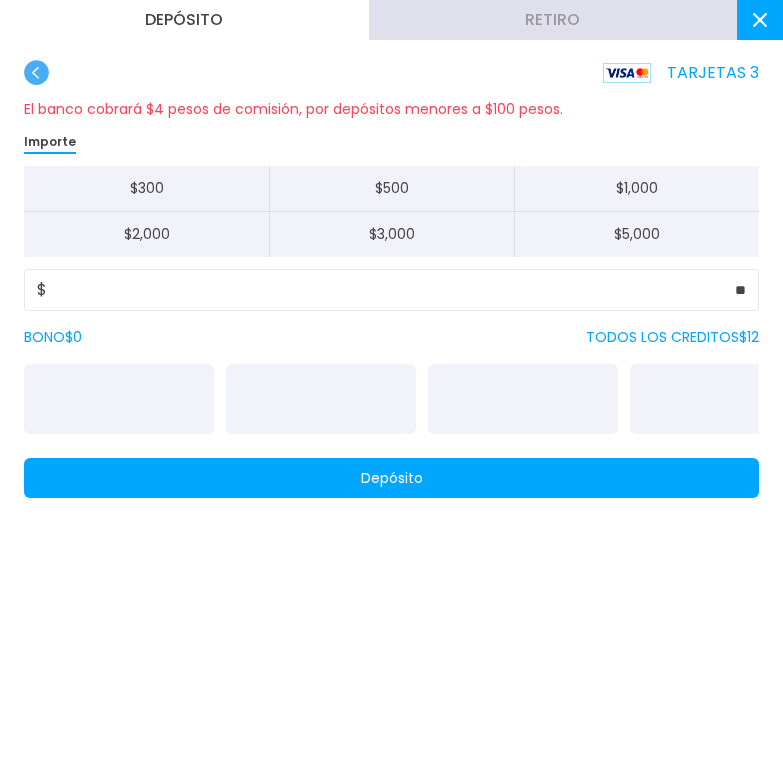 click on "Depósito" at bounding box center (391, 478) 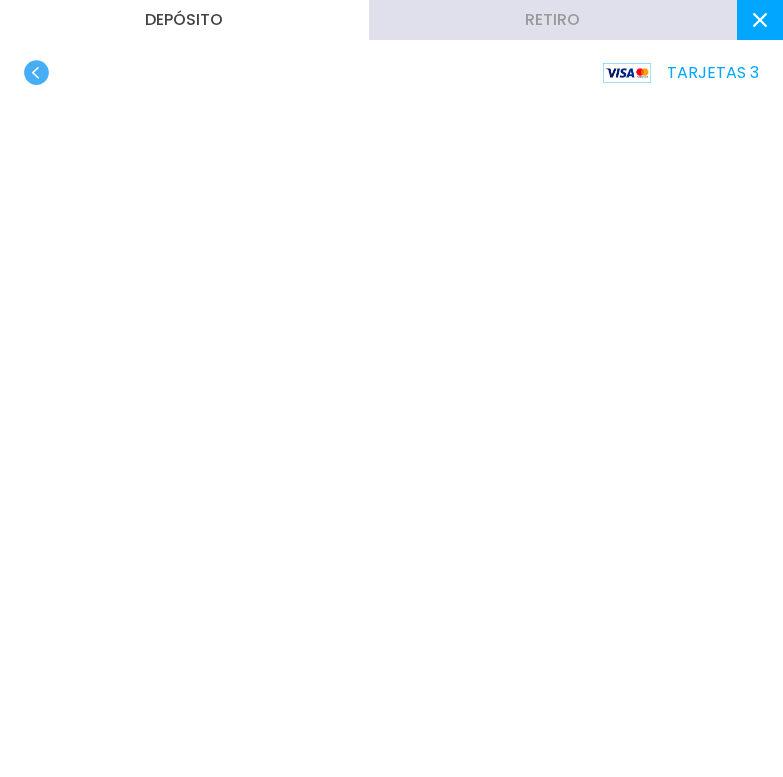 click 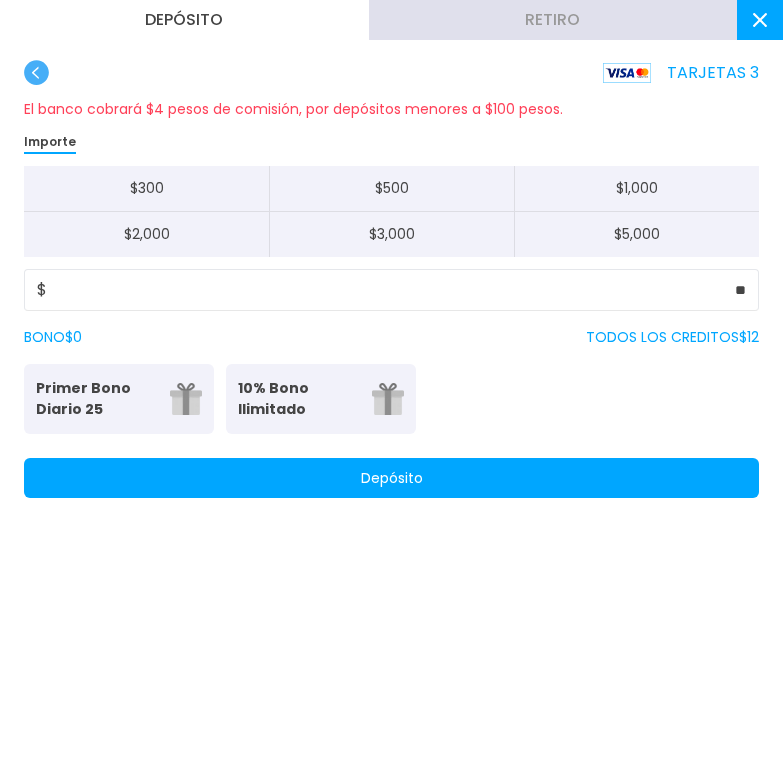 click 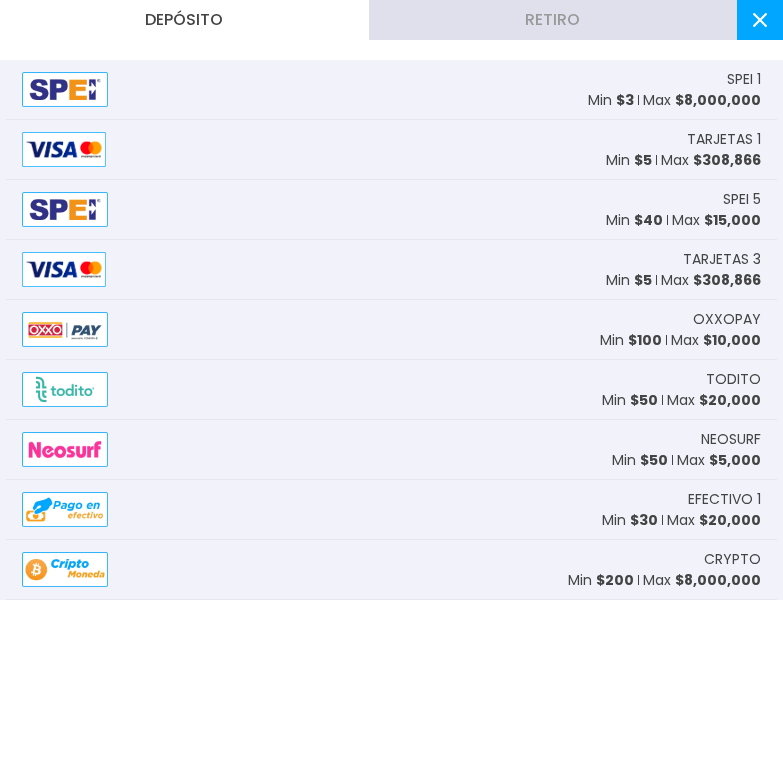 click at bounding box center [64, 149] 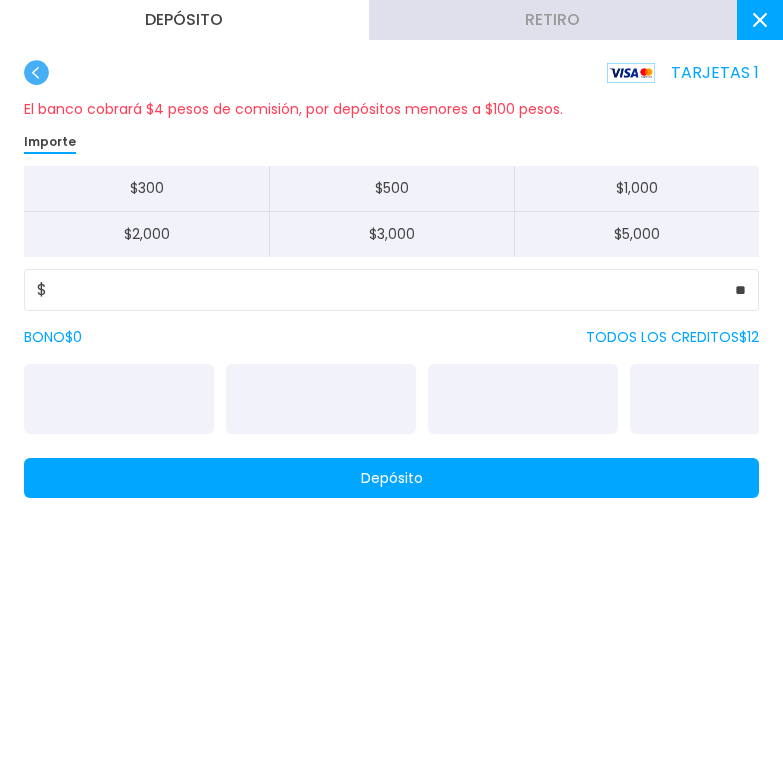 type on "**" 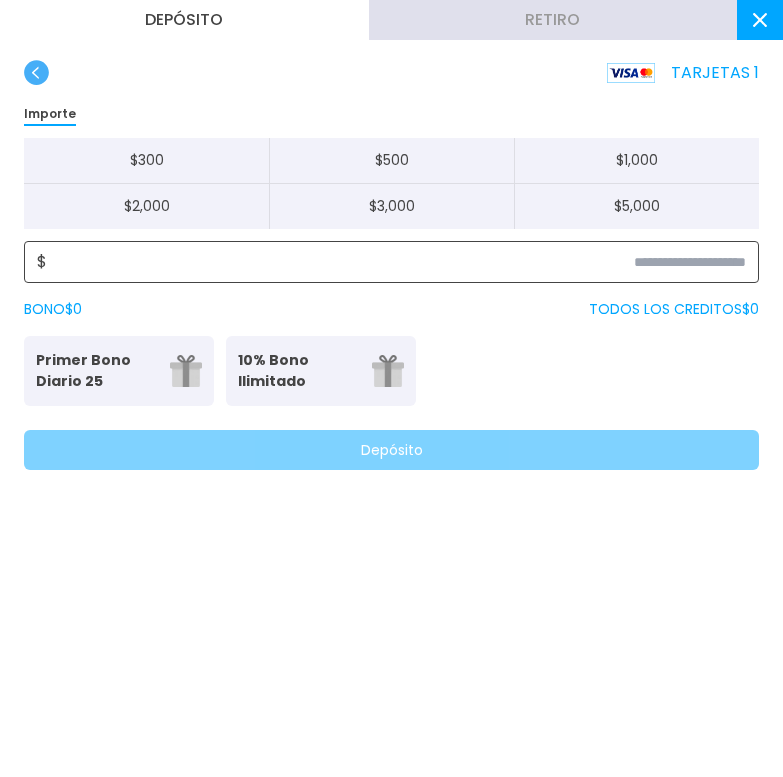 click at bounding box center [396, 262] 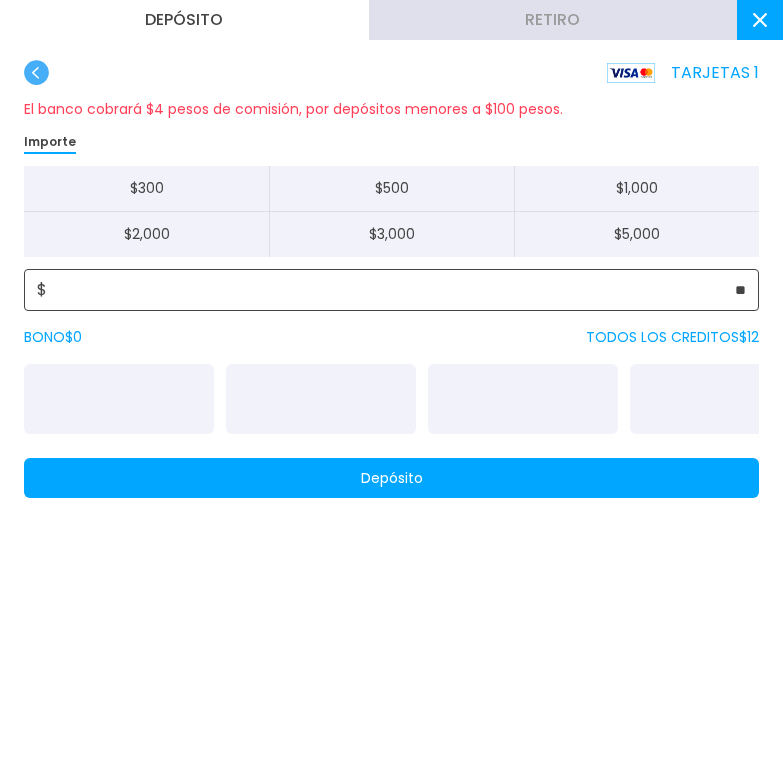 type on "**" 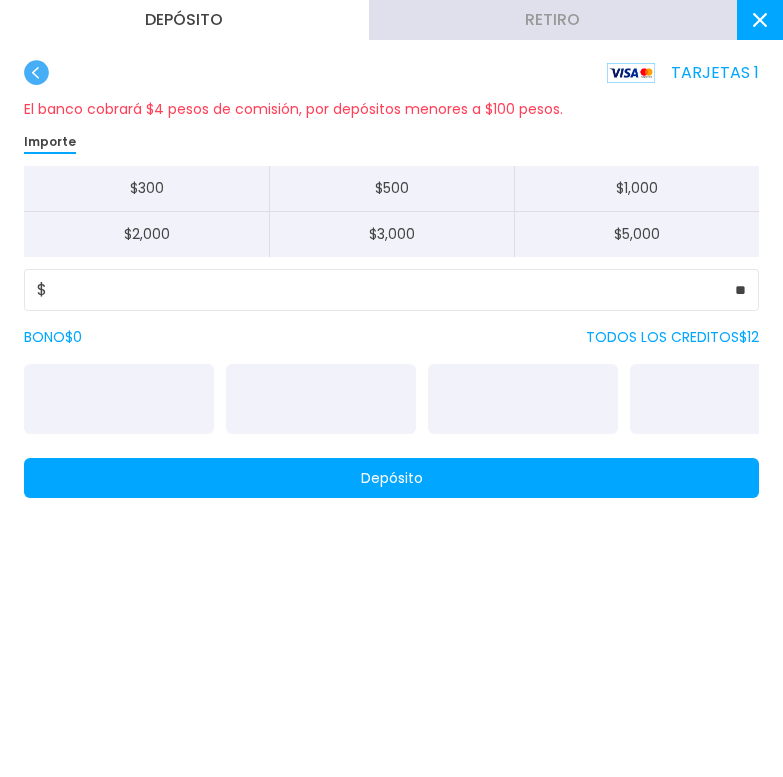 click on "Depósito" at bounding box center (391, 478) 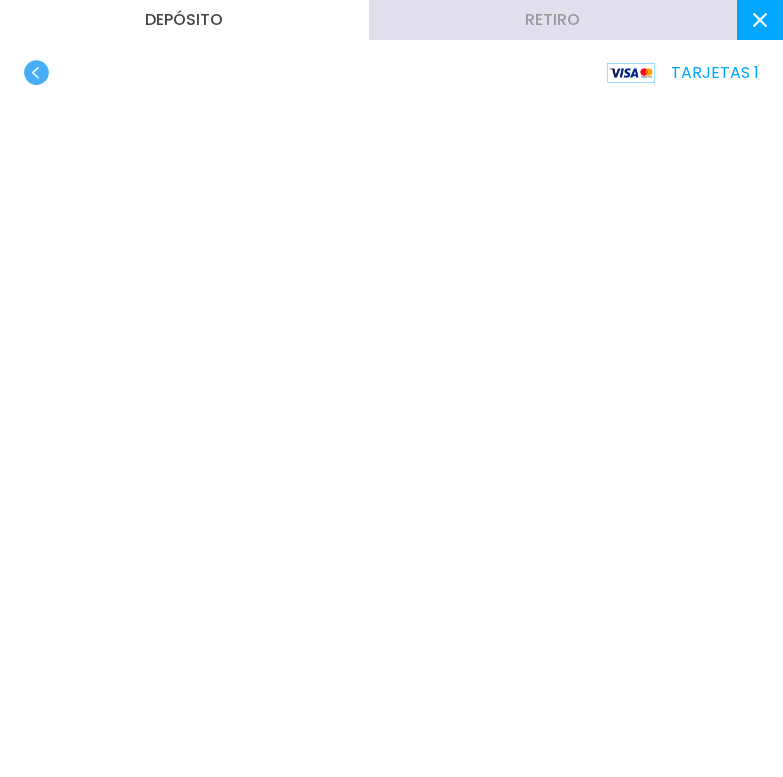 click 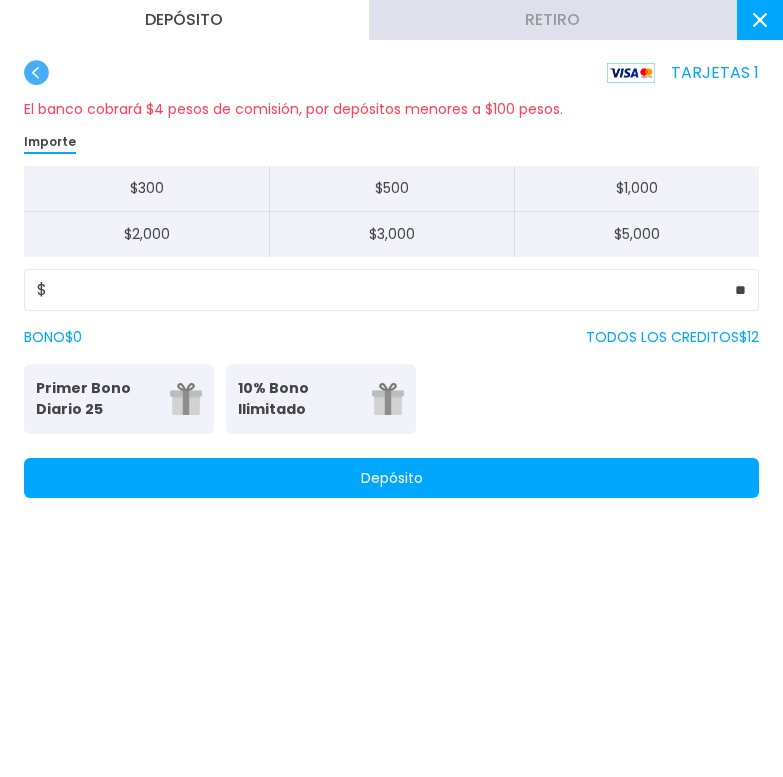 click on "TARJETAS 1 El banco cobrará $4 pesos de comisión, por depósitos menores a $100 pesos. Importe $  300 $  500 $  1,000 $  2,000 $  3,000 $  5,000 $ ** BONO  $ 0 TODOS LOS CREDITOS  $ 12 Primer Bono Diario 25 Tu primer bono diario 10% Bono Ilimitado Bono del 10%: (Sin límite de Retiro) Depósito" at bounding box center (391, 291) 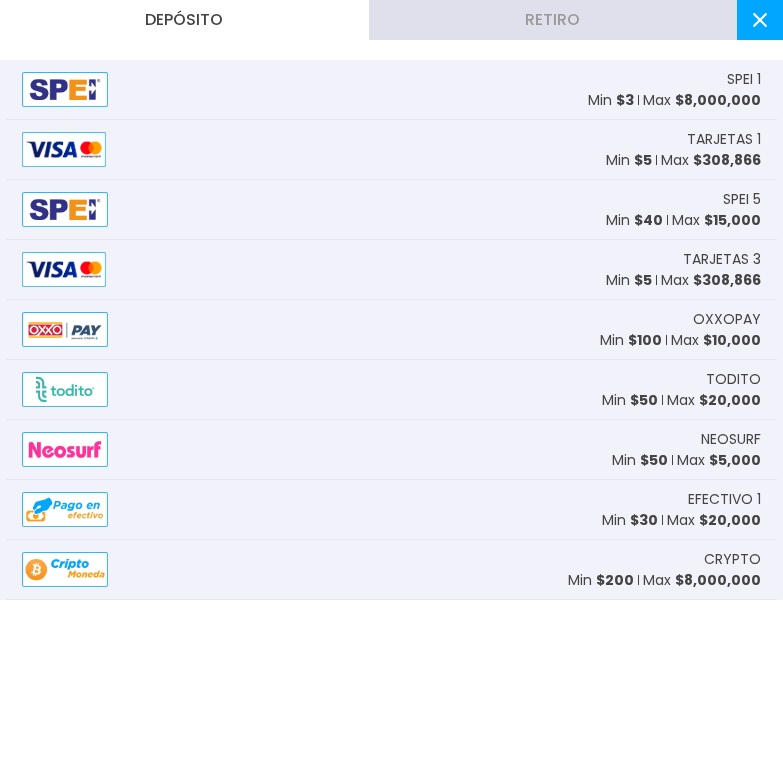 click on "SPEI 1 Min   $ 3 Max   $ 8,000,000" at bounding box center [391, 90] 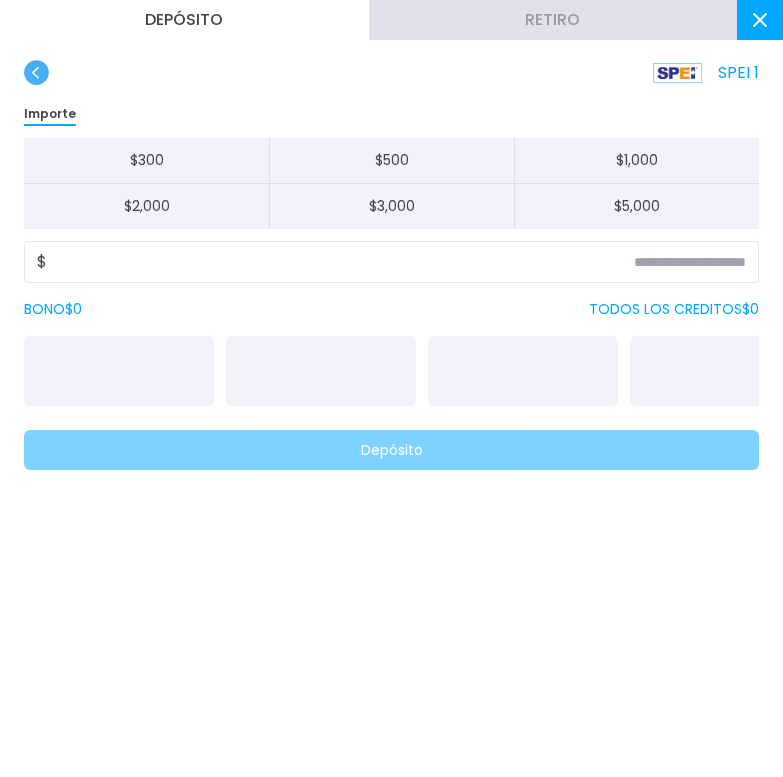 click on "Retiro" at bounding box center [553, 20] 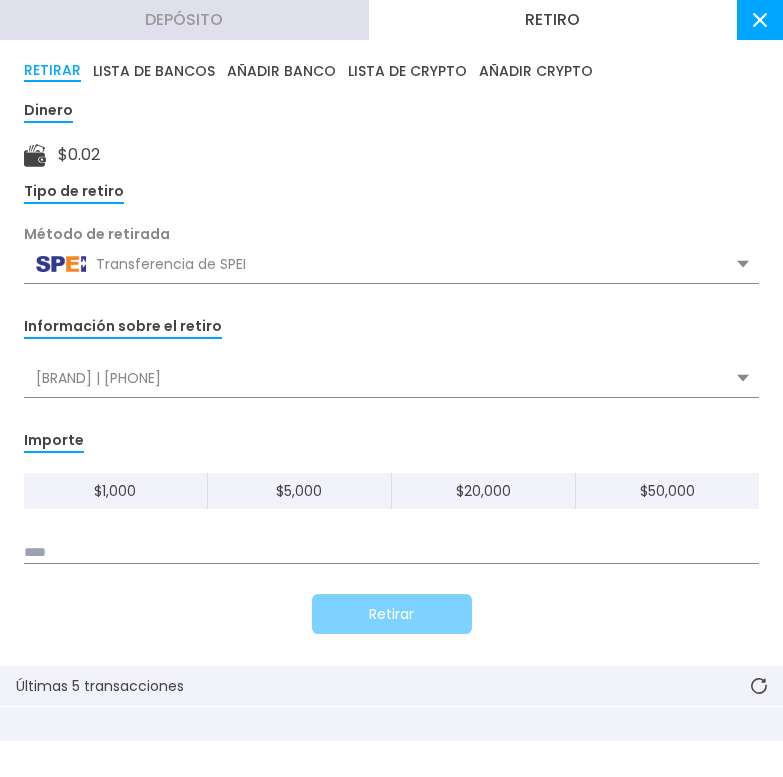 click on "LISTA DE BANCOS" at bounding box center (154, 71) 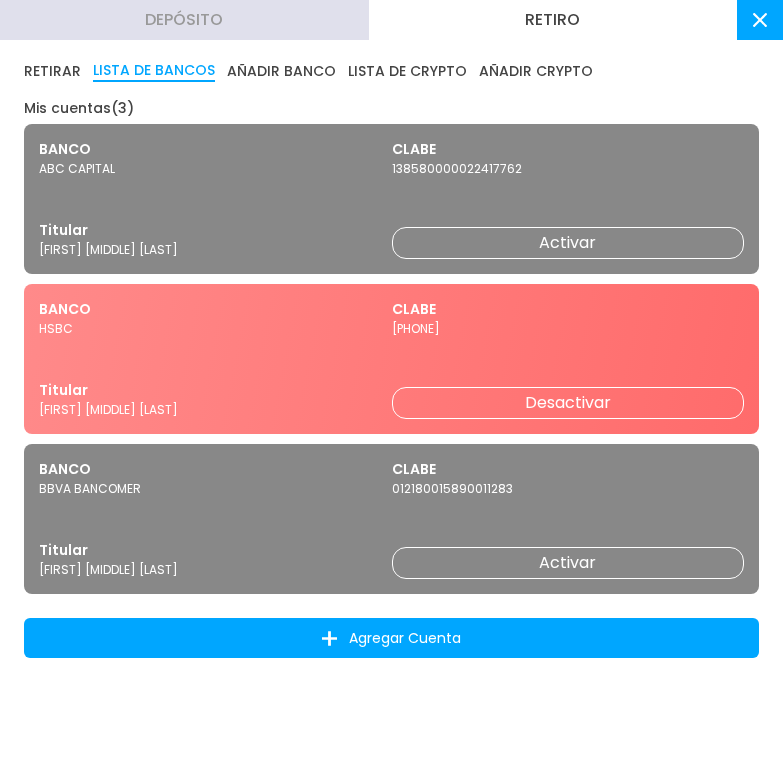 scroll, scrollTop: 300, scrollLeft: 0, axis: vertical 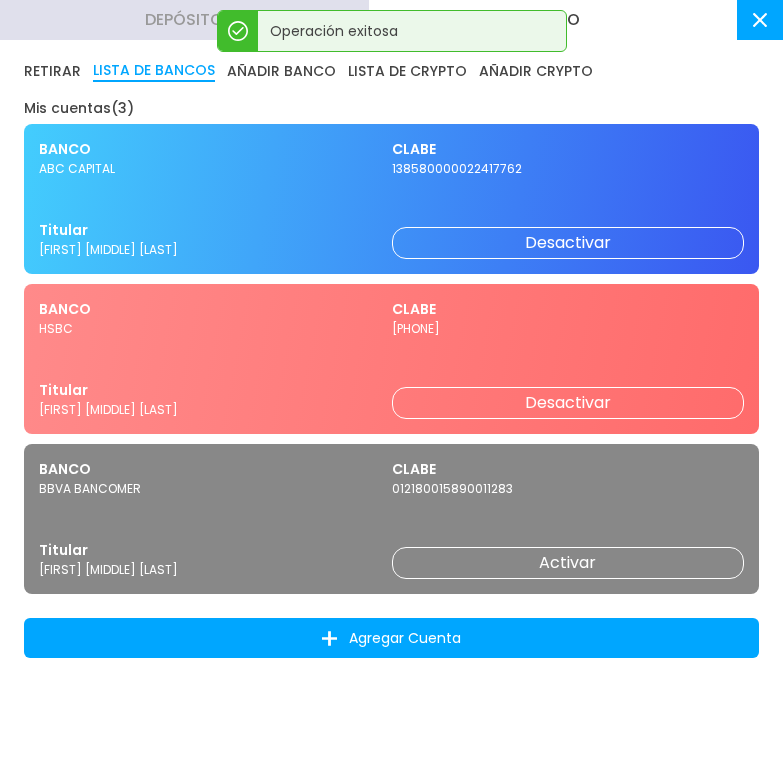 click on "Titular" at bounding box center [215, 230] 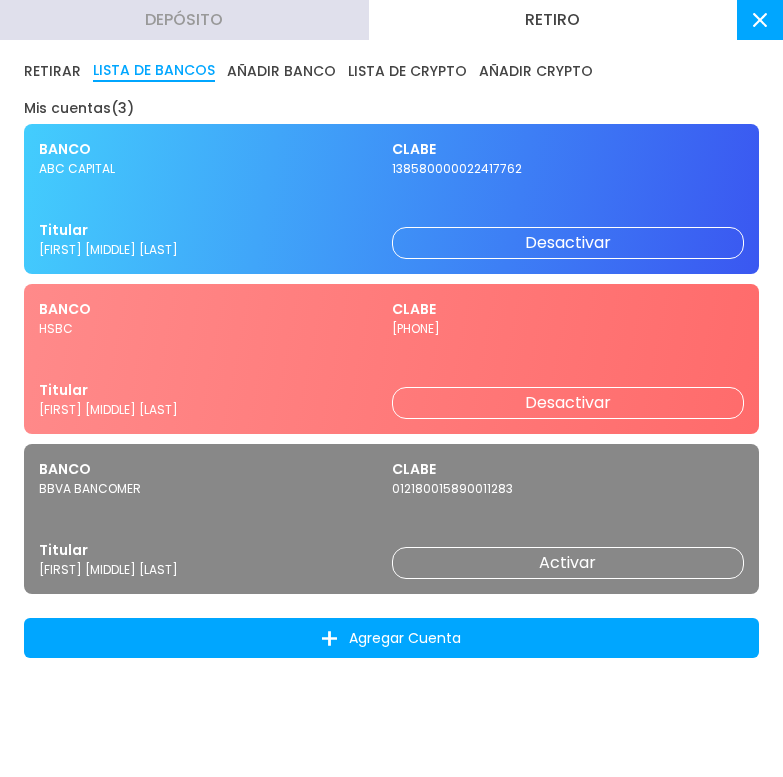 drag, startPoint x: 678, startPoint y: 18, endPoint x: 726, endPoint y: 25, distance: 48.507732 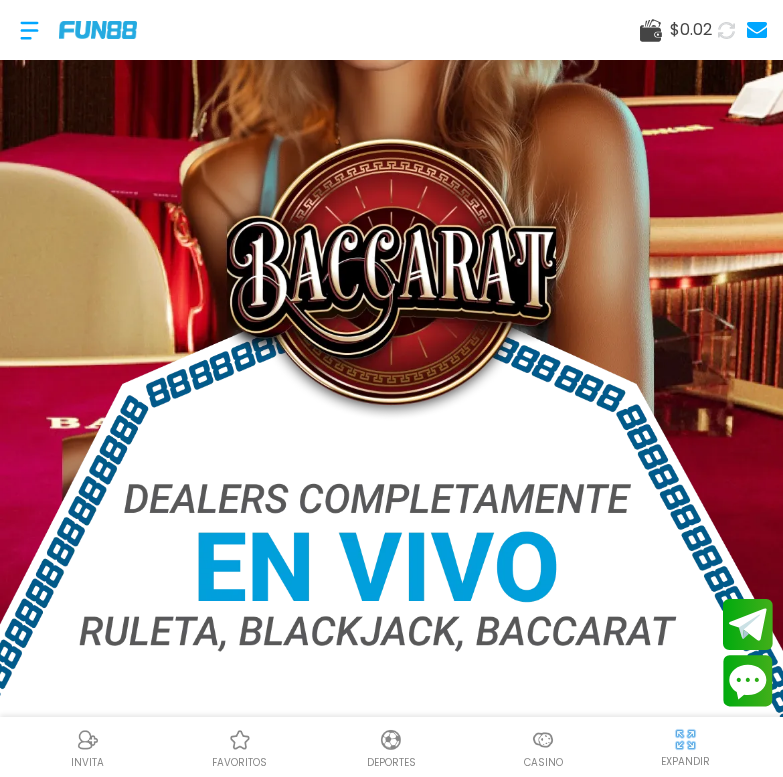 click at bounding box center [726, 30] 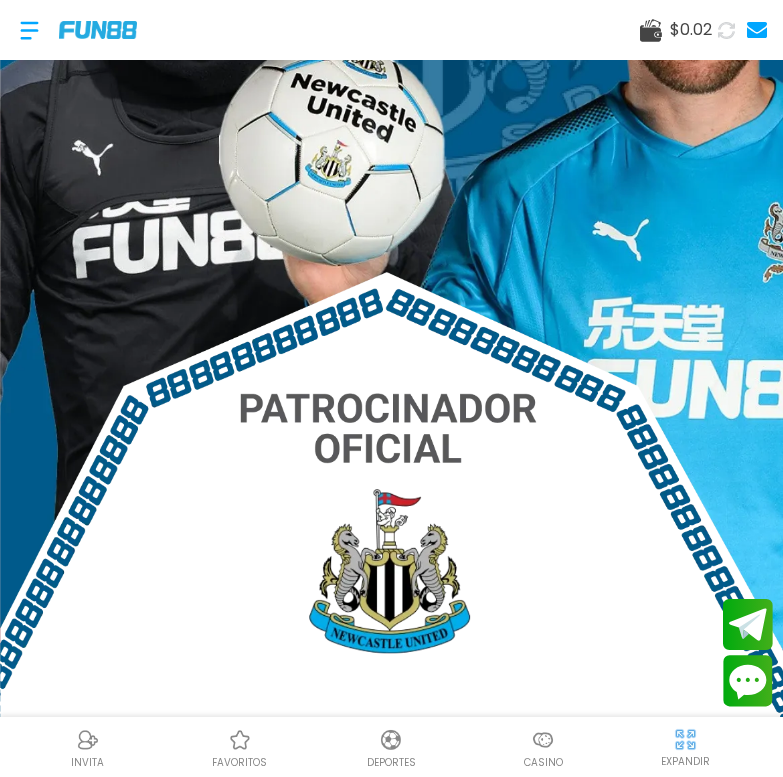 click at bounding box center (29, 30) 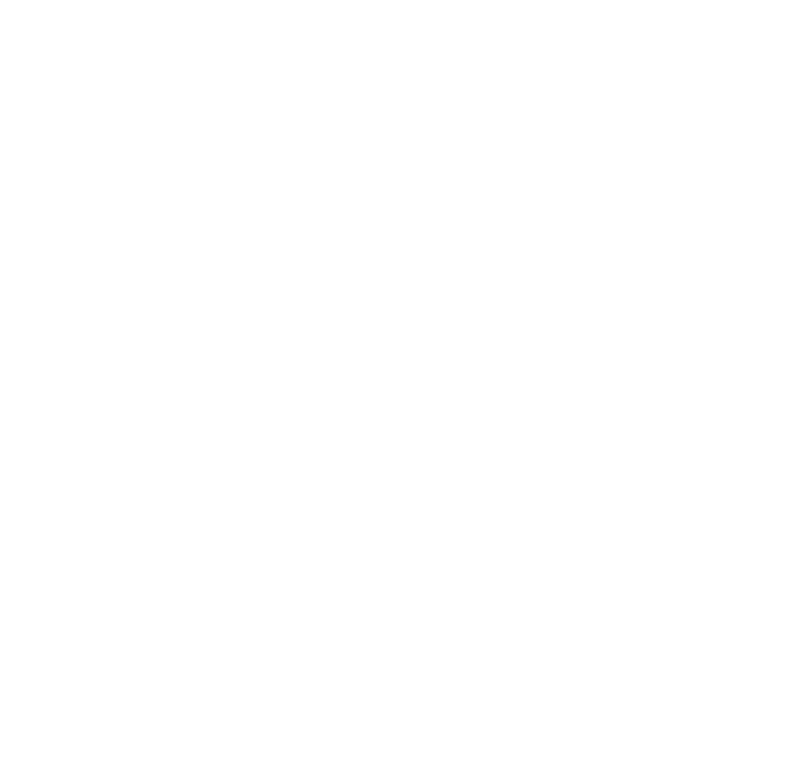 scroll, scrollTop: 0, scrollLeft: 0, axis: both 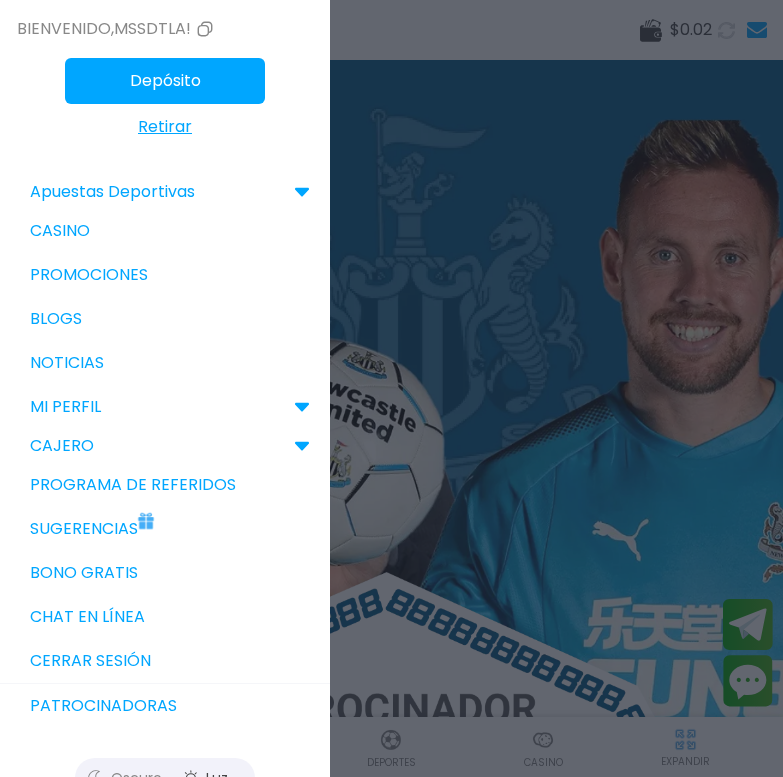 click at bounding box center (391, 388) 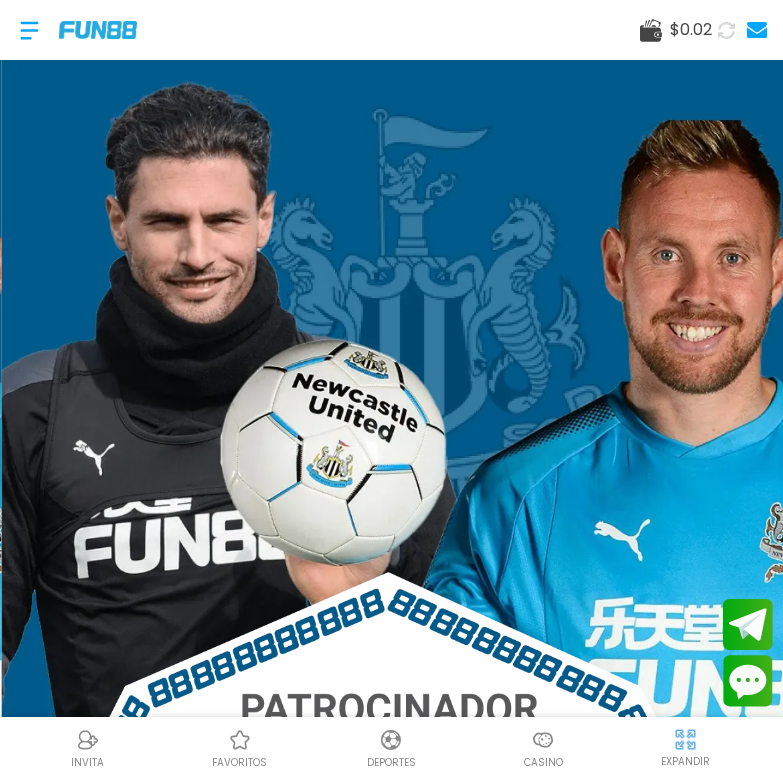 click at bounding box center (757, 30) 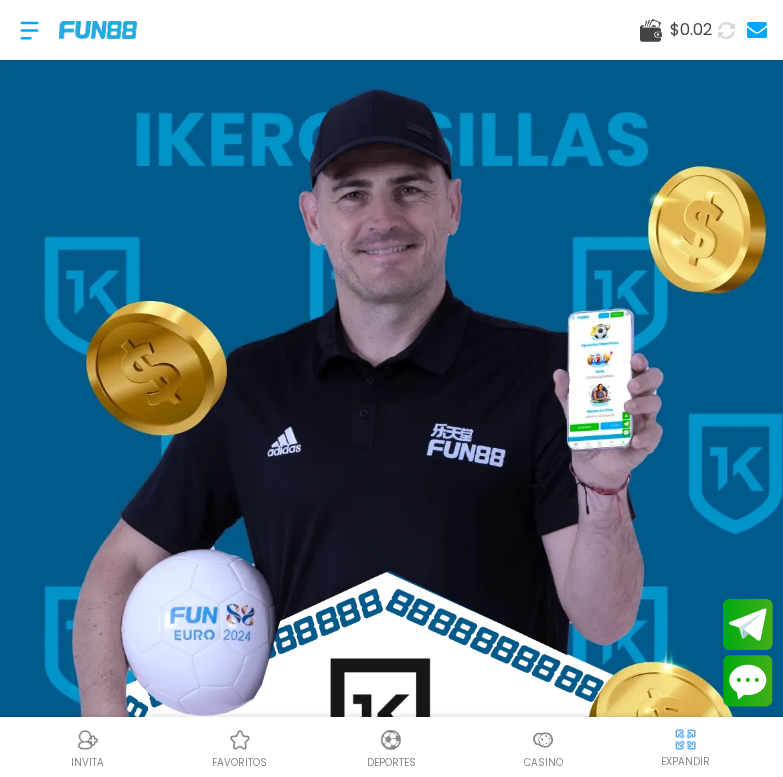 click 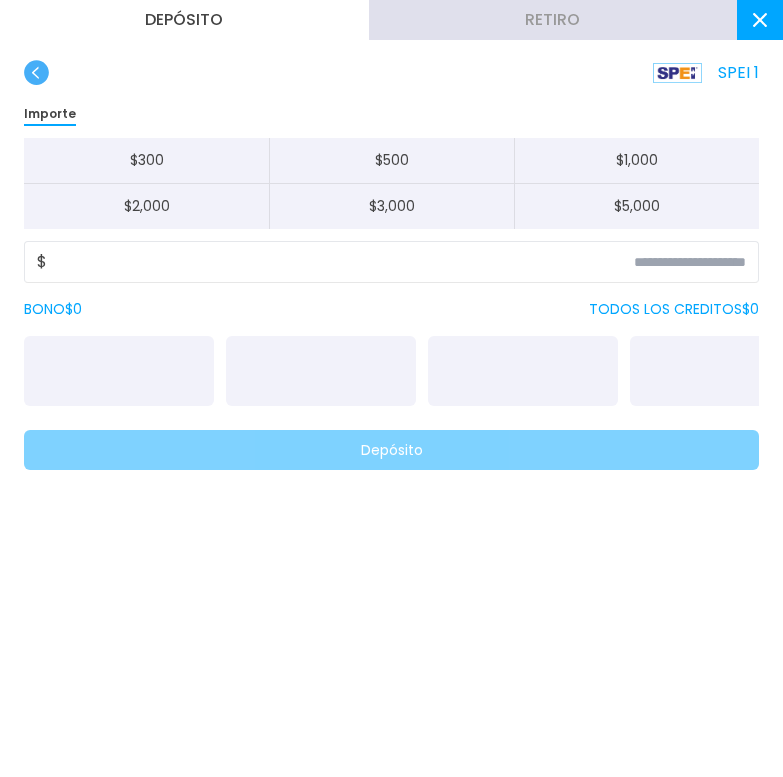 click on "Retiro" at bounding box center (553, 20) 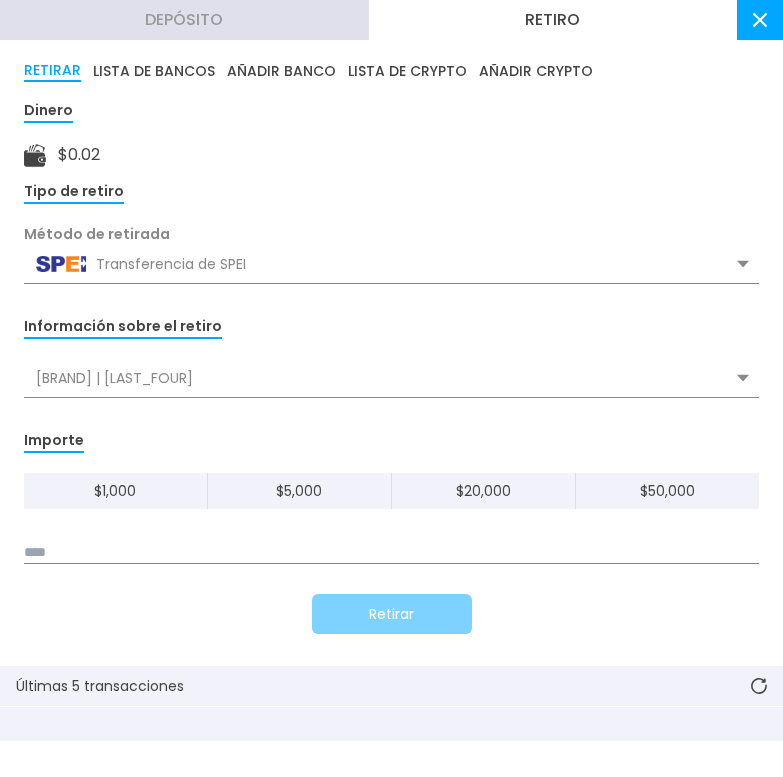 click on "AÑADIR BANCO" at bounding box center [281, 71] 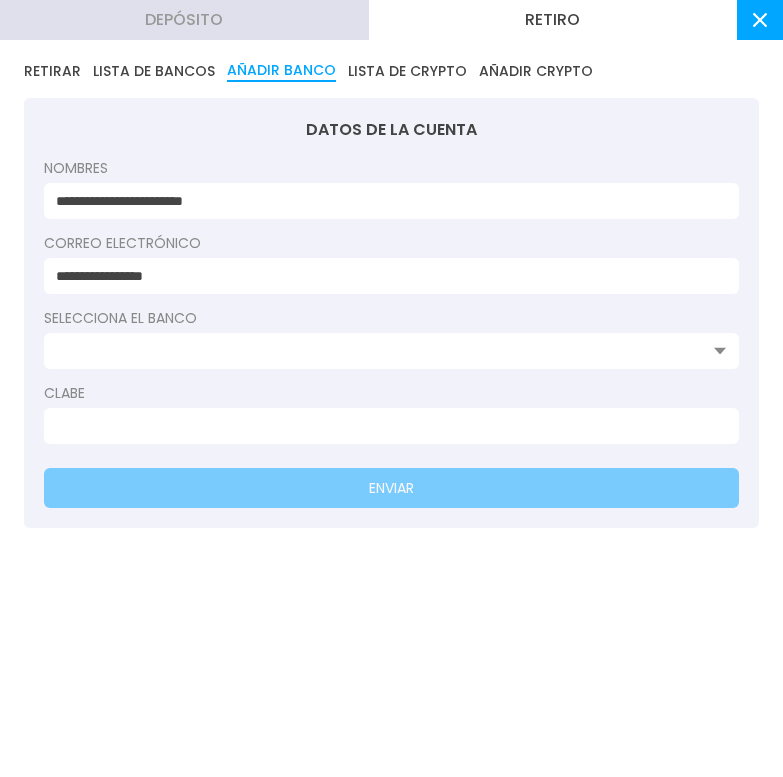 click at bounding box center [385, 351] 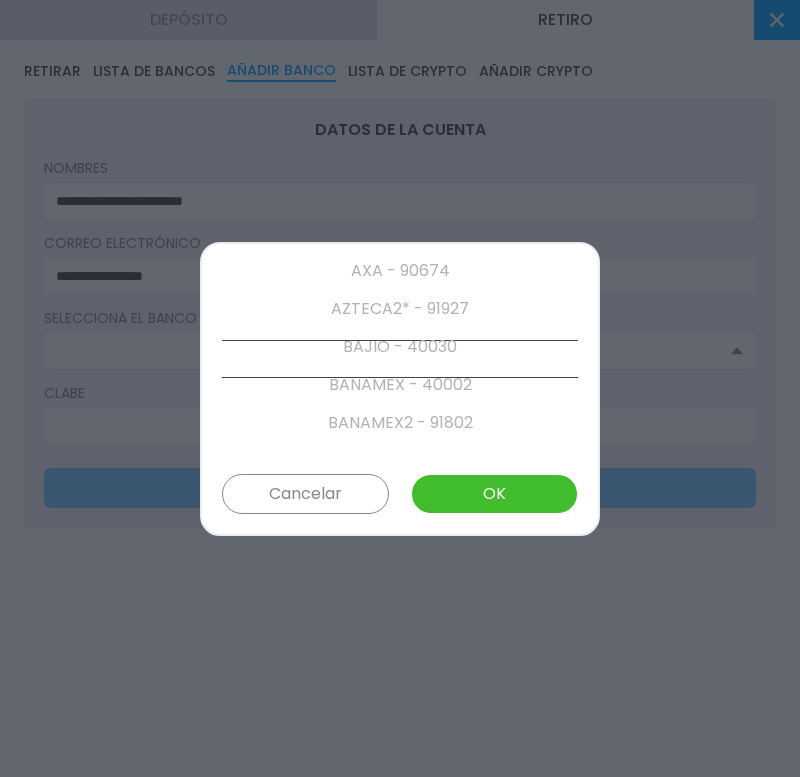 scroll, scrollTop: 570, scrollLeft: 0, axis: vertical 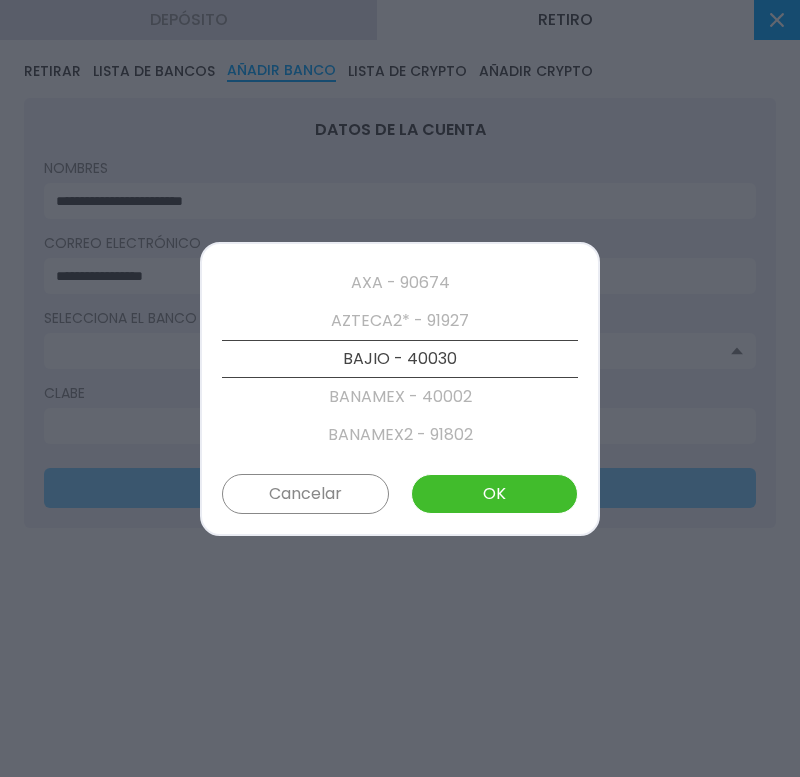 click on "BANAMEX - 40002" at bounding box center (400, 397) 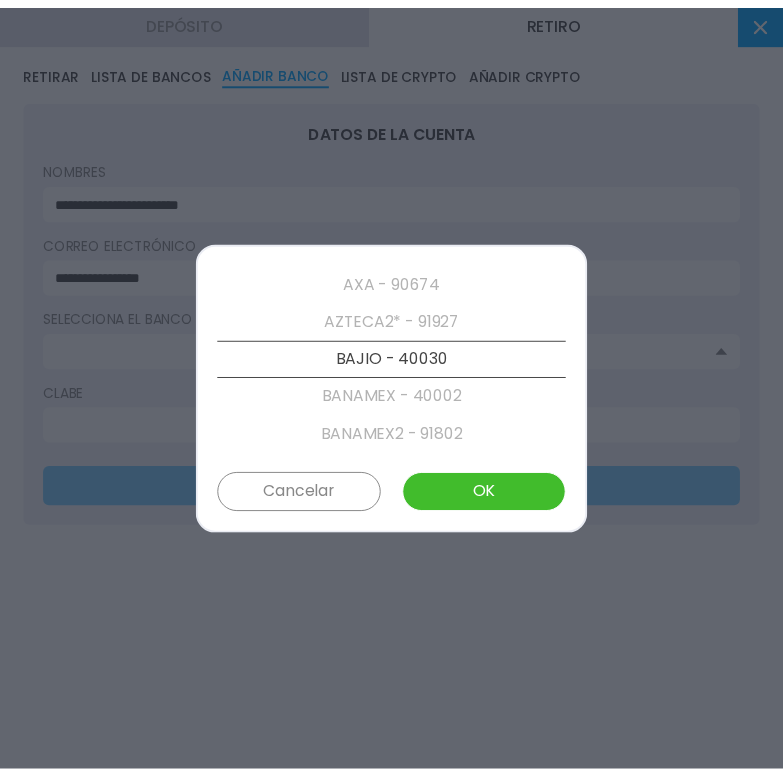 scroll, scrollTop: 608, scrollLeft: 0, axis: vertical 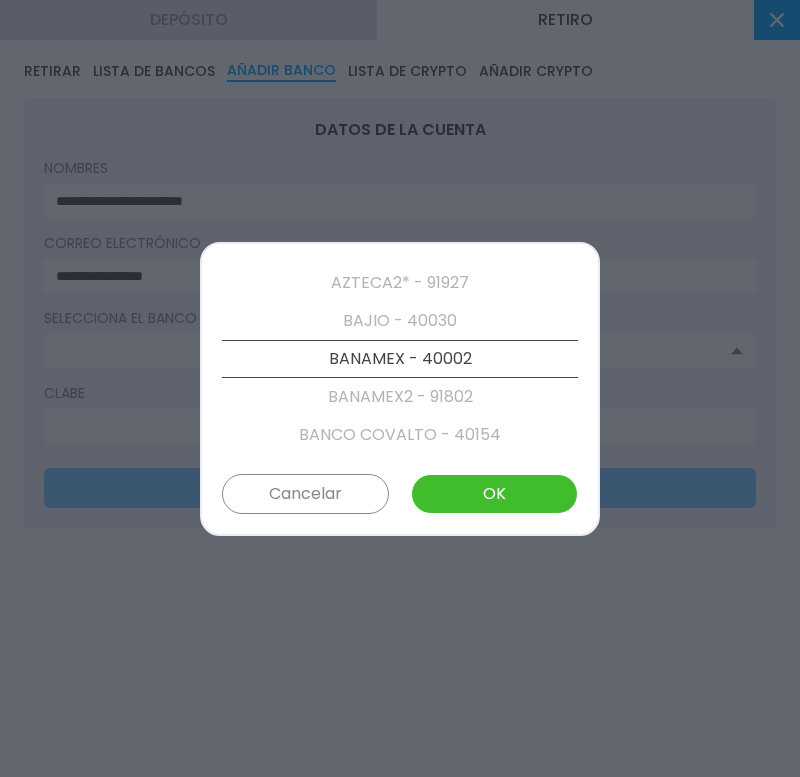 click on "OK" at bounding box center (494, 494) 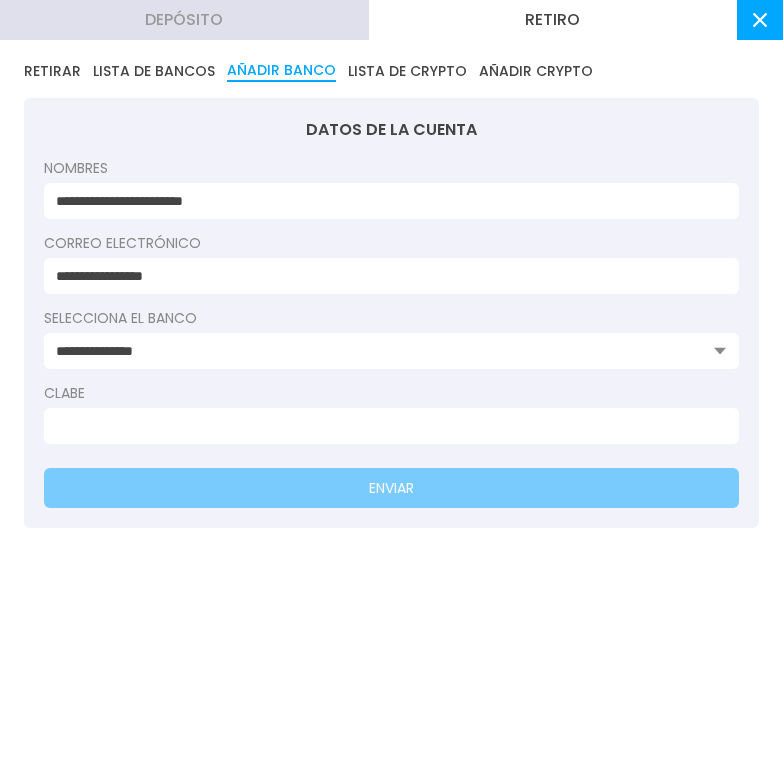 click at bounding box center [391, 426] 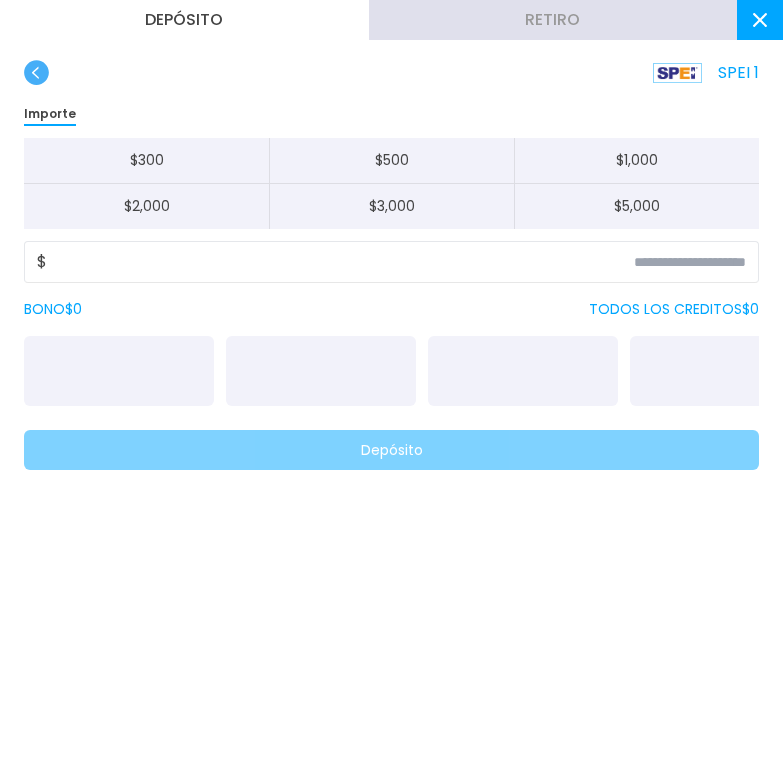 click at bounding box center (760, 20) 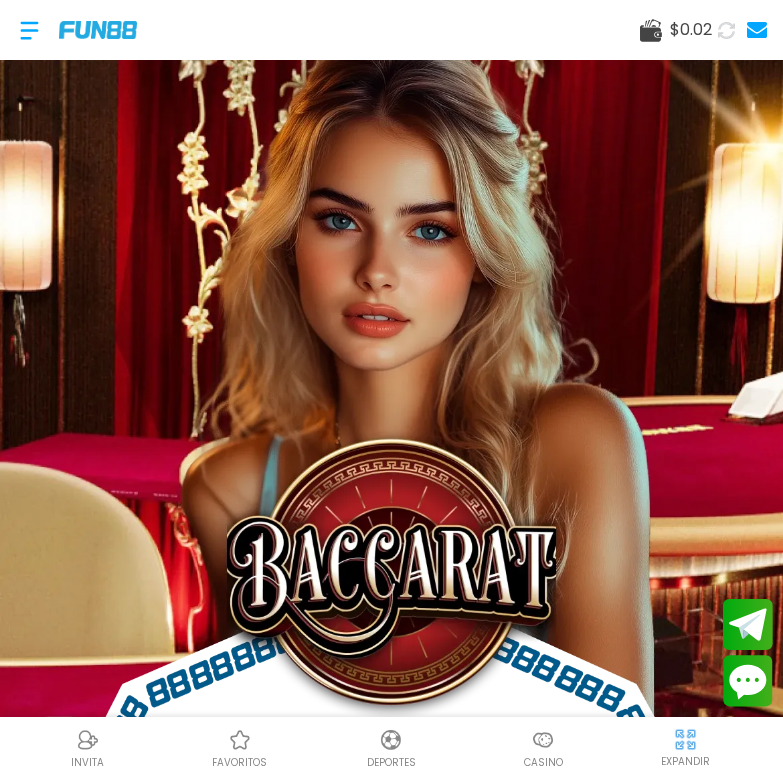 click at bounding box center [726, 30] 